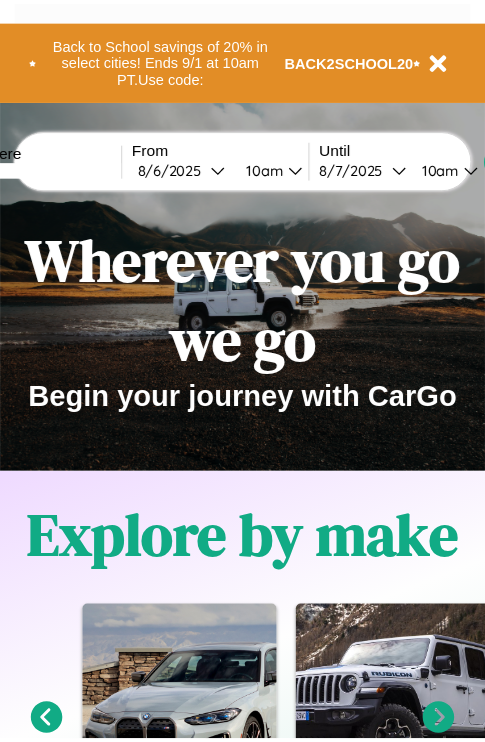 scroll, scrollTop: 0, scrollLeft: 0, axis: both 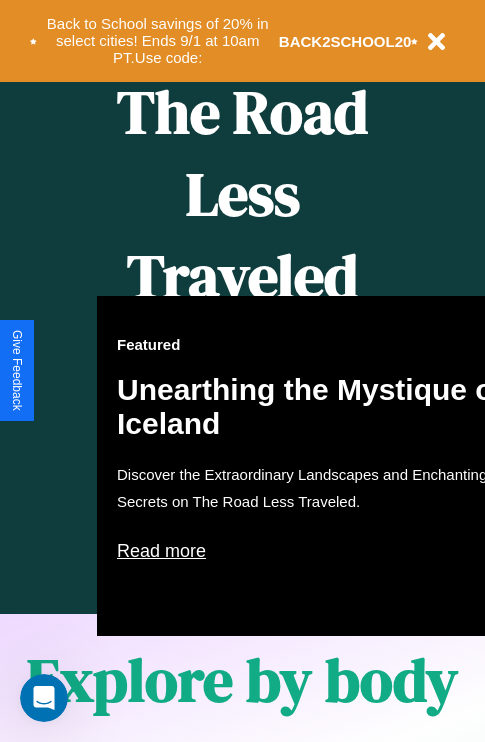 click on "Featured Unearthing the Mystique of Iceland Discover the Extraordinary Landscapes and Enchanting Secrets on The Road Less Traveled. Read more" at bounding box center [317, 466] 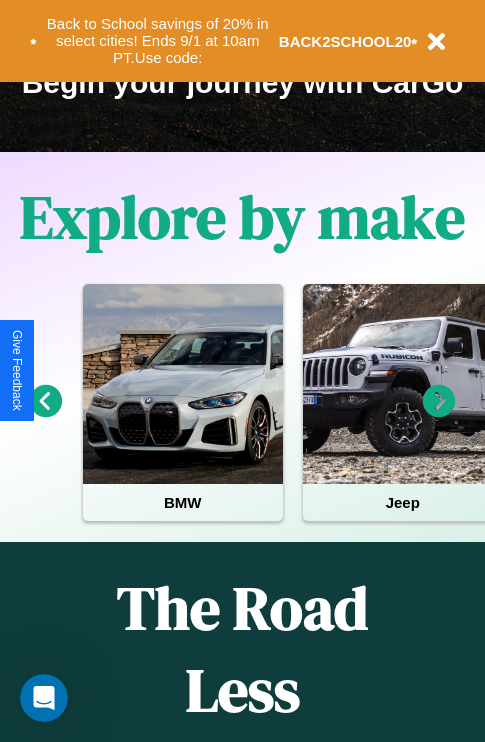 scroll, scrollTop: 308, scrollLeft: 0, axis: vertical 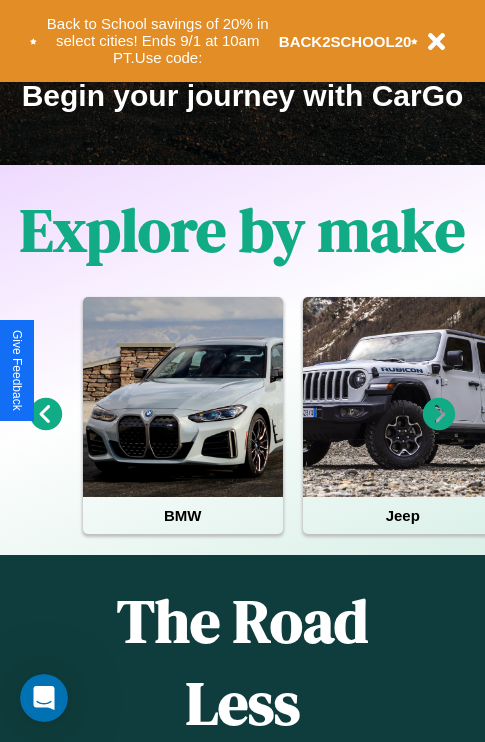 click 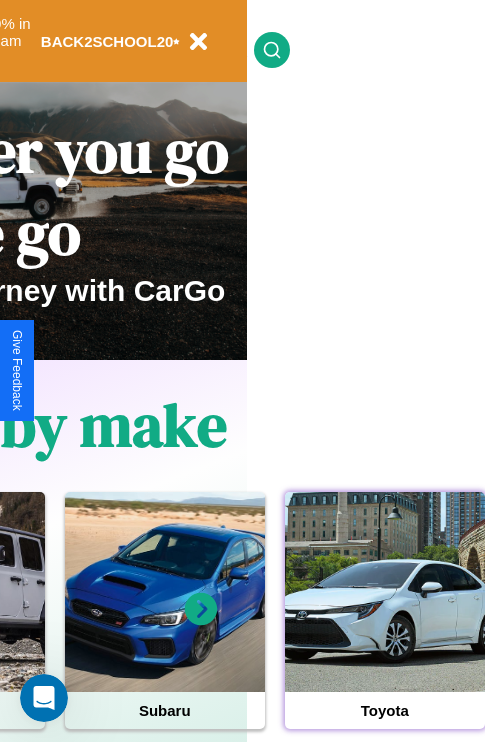 click at bounding box center (385, 592) 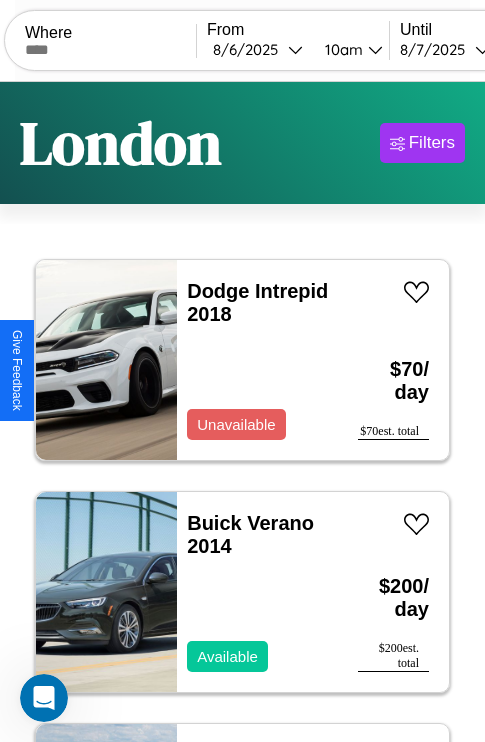 scroll, scrollTop: 95, scrollLeft: 0, axis: vertical 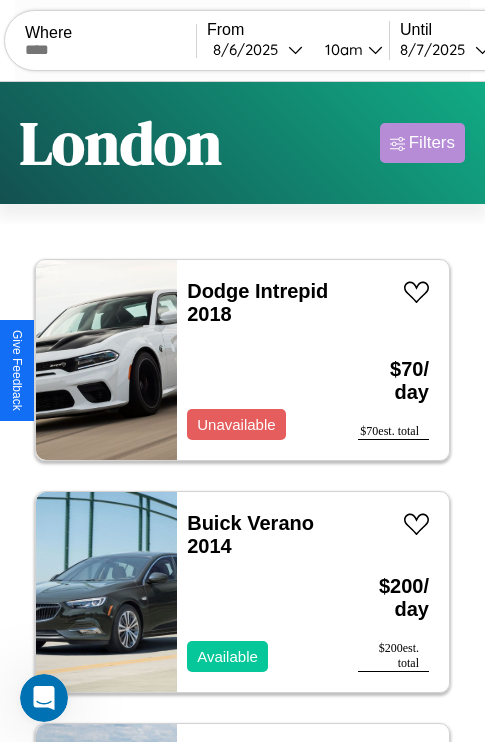 click on "Filters" at bounding box center (432, 143) 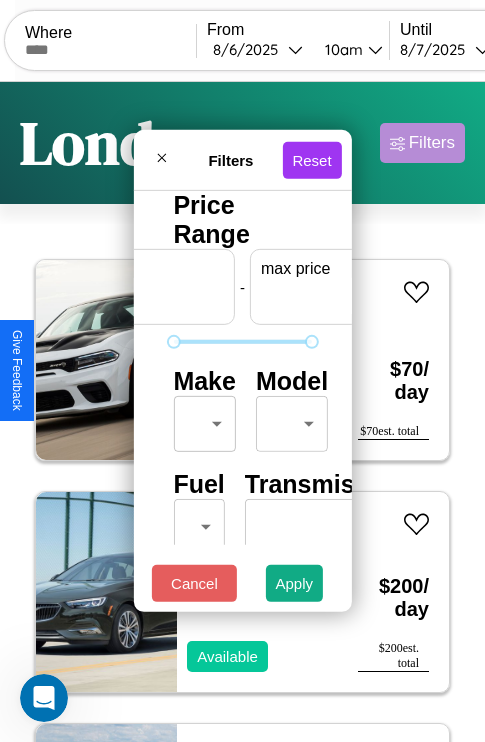 scroll, scrollTop: 0, scrollLeft: 124, axis: horizontal 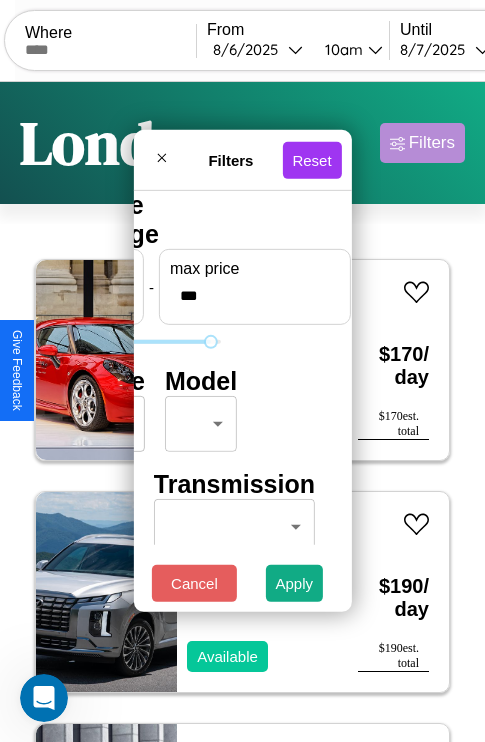 type on "***" 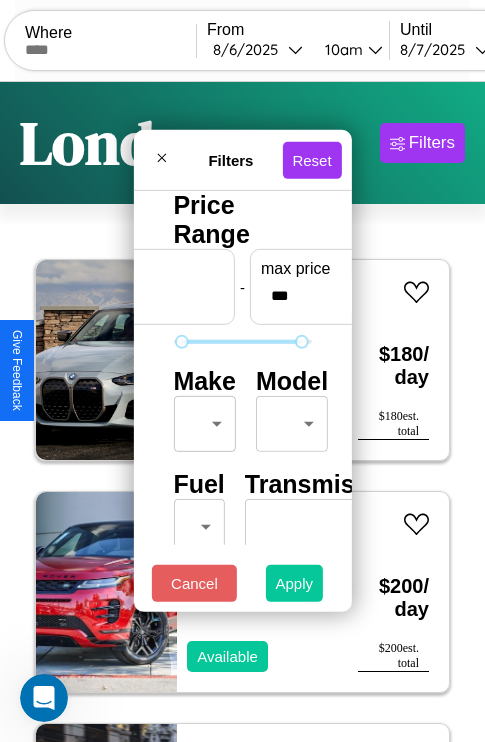 type on "**" 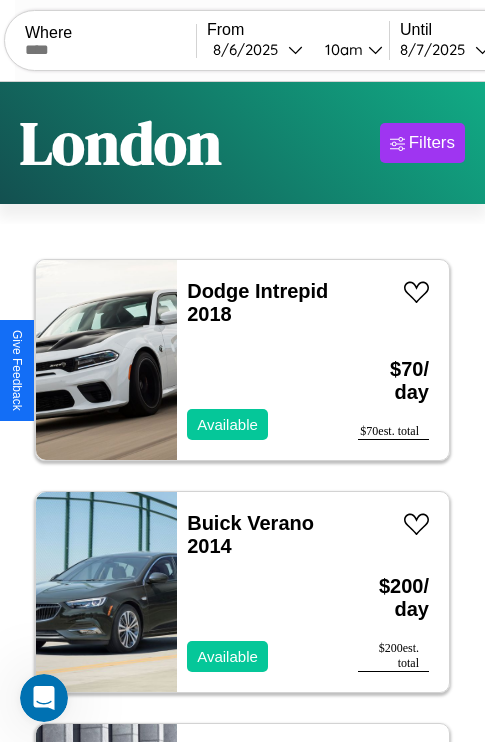 scroll, scrollTop: 95, scrollLeft: 0, axis: vertical 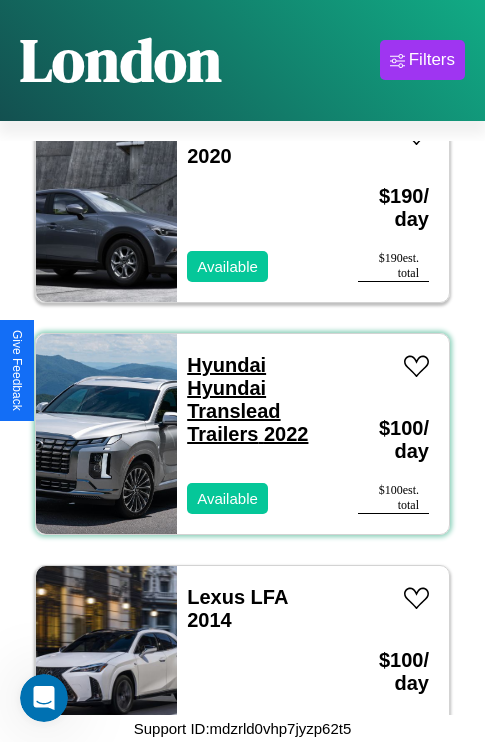click on "Hyundai   Hyundai Translead Trailers   2022" at bounding box center (247, 399) 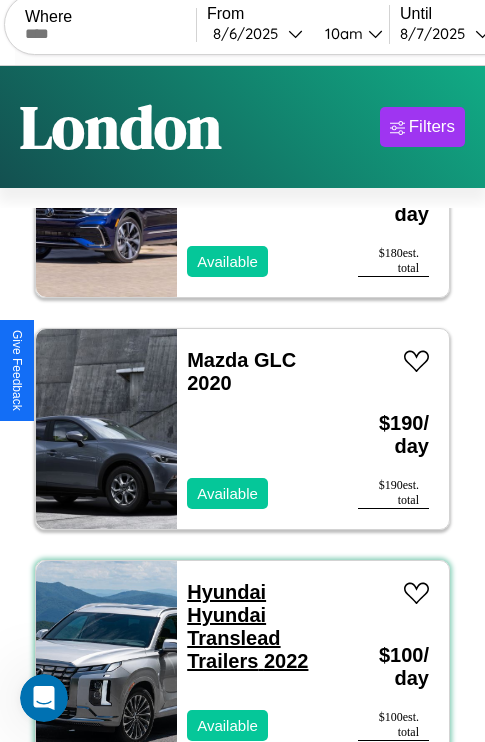 scroll, scrollTop: 0, scrollLeft: 0, axis: both 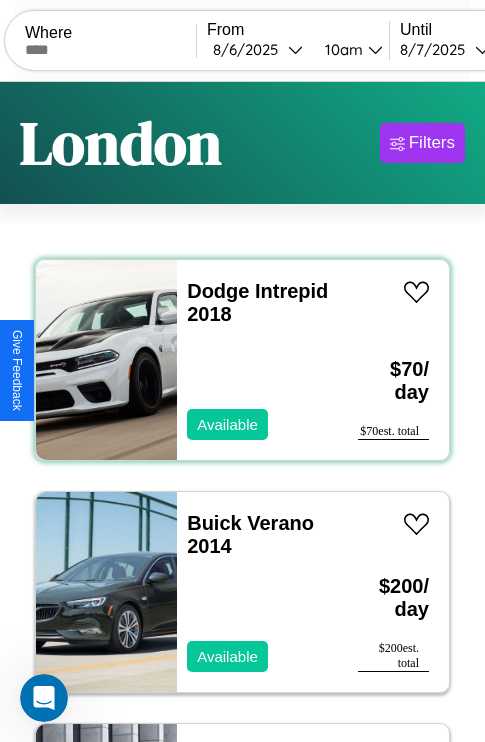 click on "Dodge   Intrepid   2018 Available" at bounding box center (257, 360) 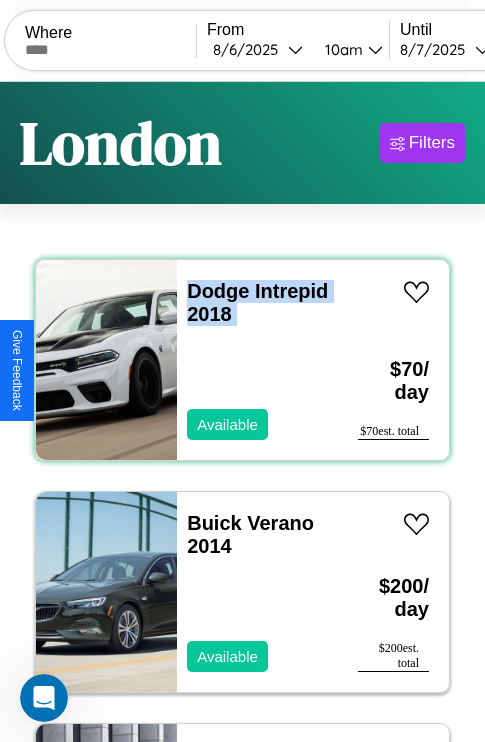 click on "Dodge   Intrepid   2018 Available" at bounding box center (257, 360) 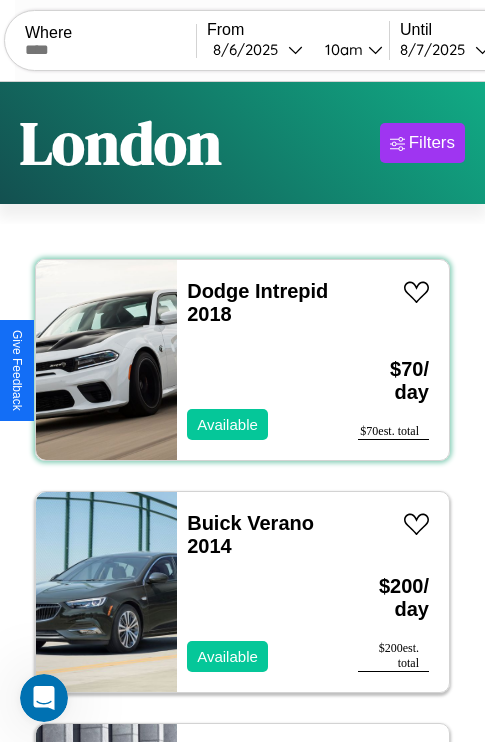click on "Dodge   Intrepid   2018 Available" at bounding box center [257, 360] 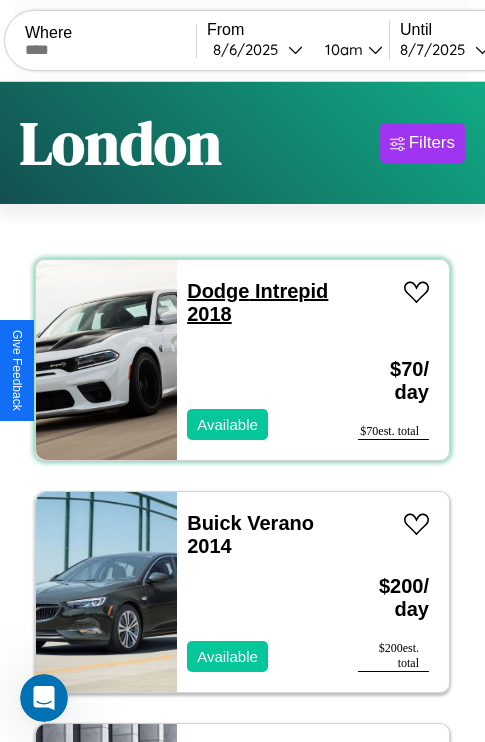 click on "Dodge   Intrepid   2018" at bounding box center (257, 302) 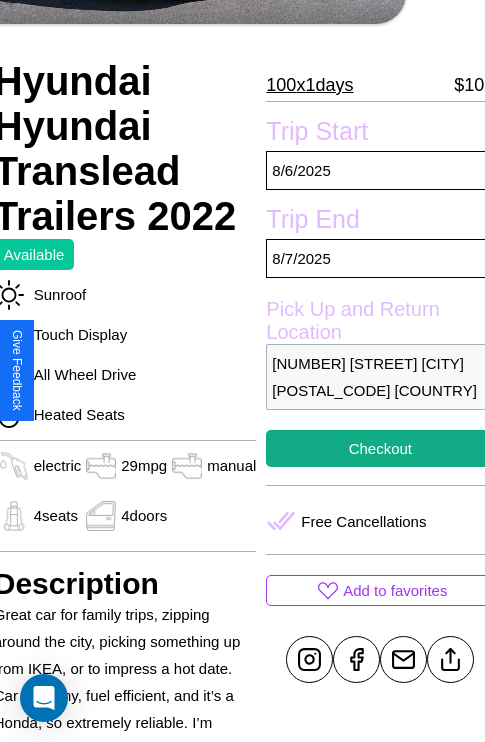 scroll, scrollTop: 389, scrollLeft: 80, axis: both 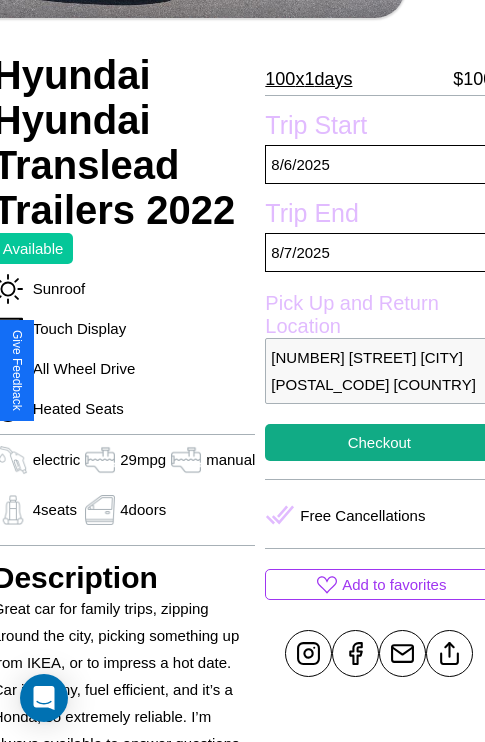 click on "[NUMBER] [STREET] [CITY] [POSTAL_CODE] [COUNTRY]" at bounding box center [379, 371] 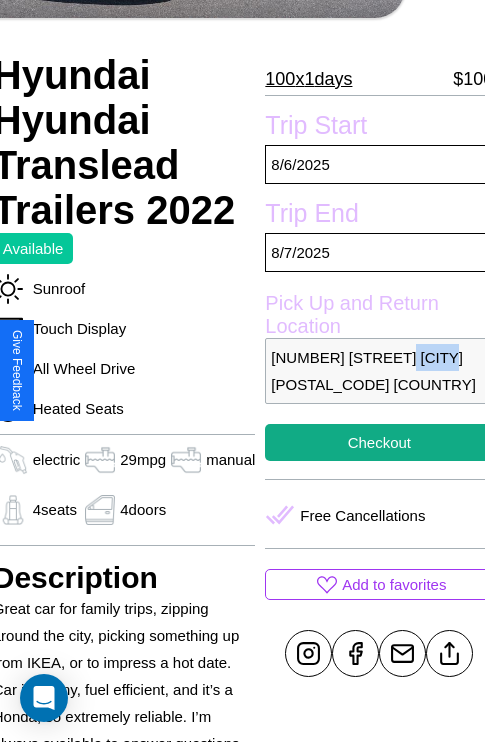 click on "[NUMBER] [STREET] [CITY] [POSTAL_CODE] [COUNTRY]" at bounding box center [379, 371] 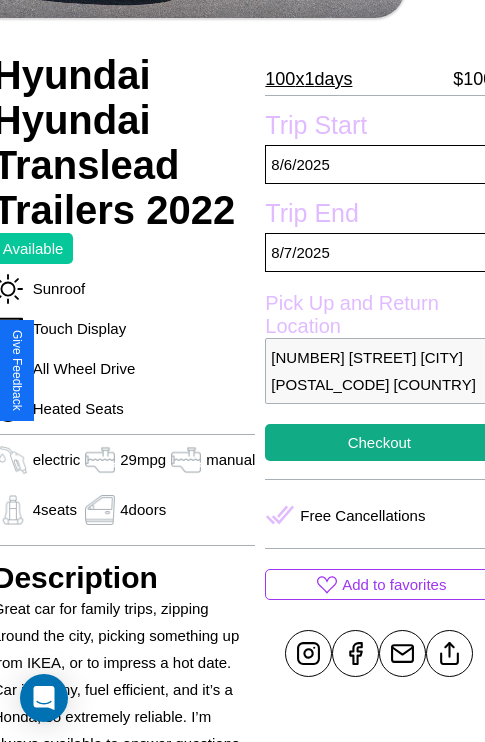 click on "[NUMBER] [STREET] [CITY] [POSTAL_CODE] [COUNTRY]" at bounding box center (379, 371) 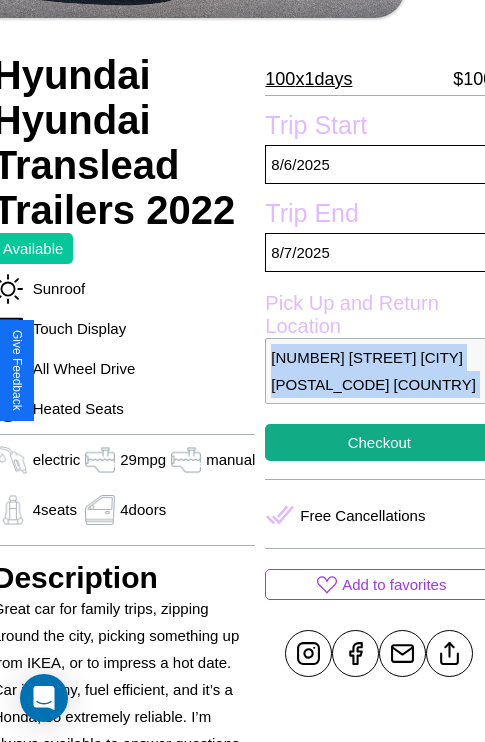 click on "[NUMBER] [STREET] [CITY] [POSTAL_CODE] [COUNTRY]" at bounding box center [379, 371] 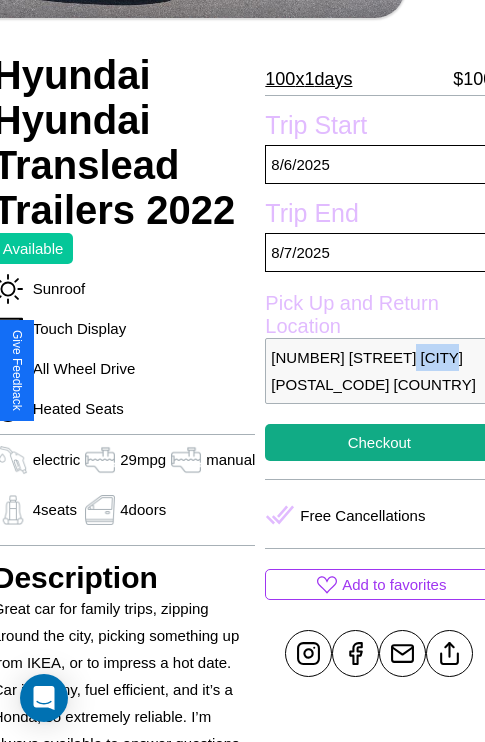 click on "[NUMBER] [STREET] [CITY] [POSTAL_CODE] [COUNTRY]" at bounding box center (379, 371) 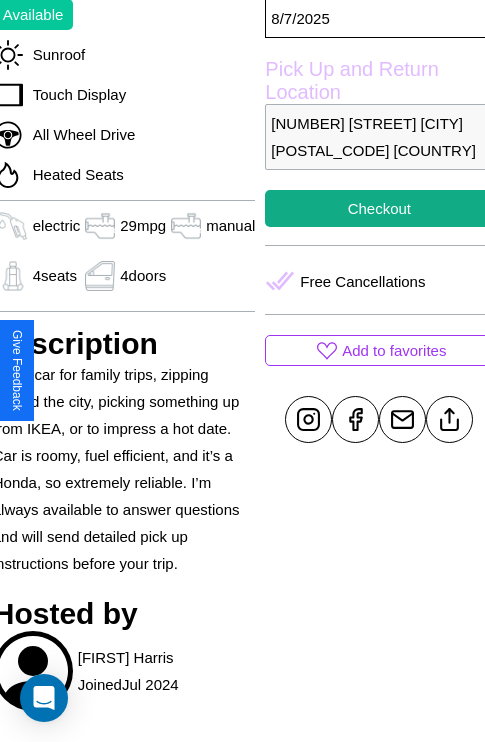 scroll, scrollTop: 672, scrollLeft: 80, axis: both 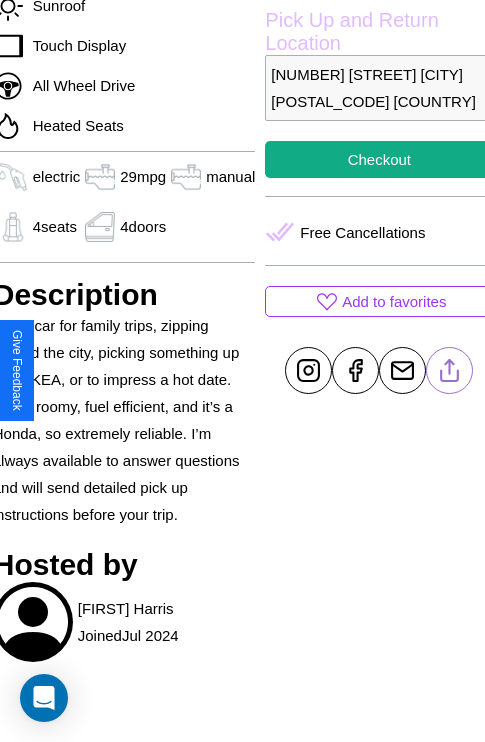 click 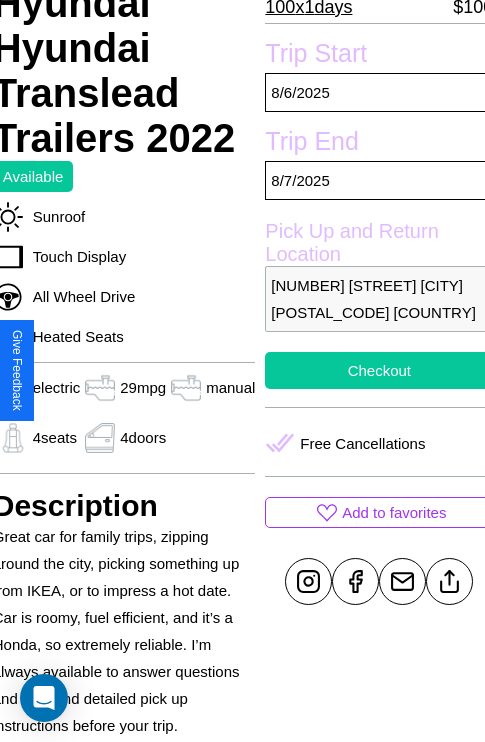 click on "Checkout" at bounding box center [379, 370] 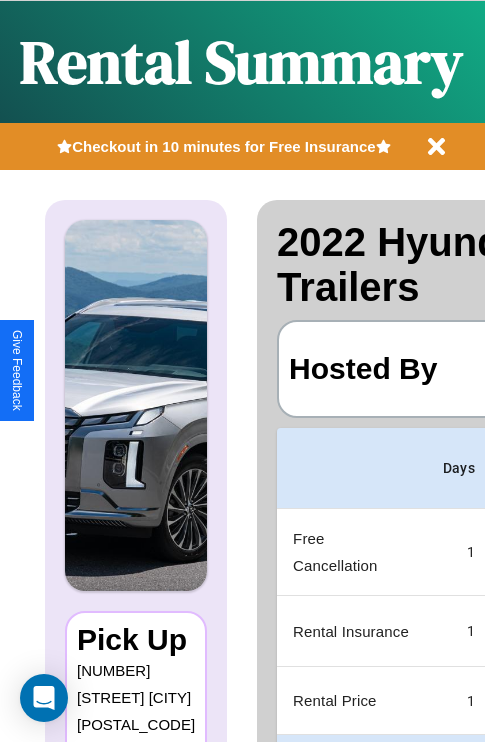 scroll, scrollTop: 0, scrollLeft: 378, axis: horizontal 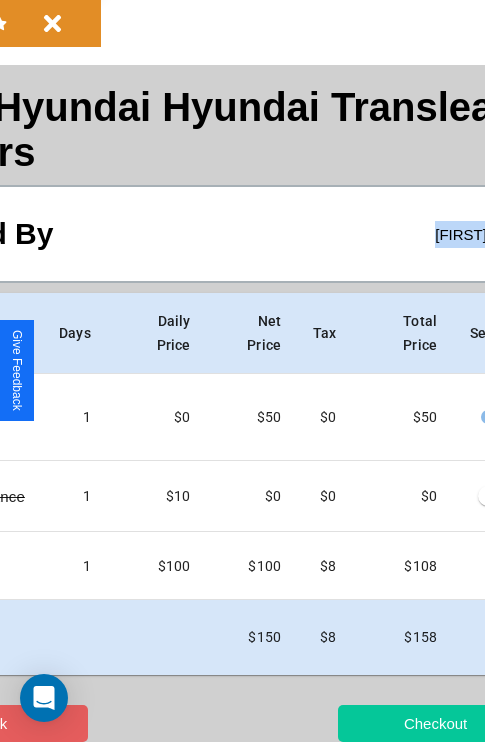click on "Checkout" at bounding box center [435, 723] 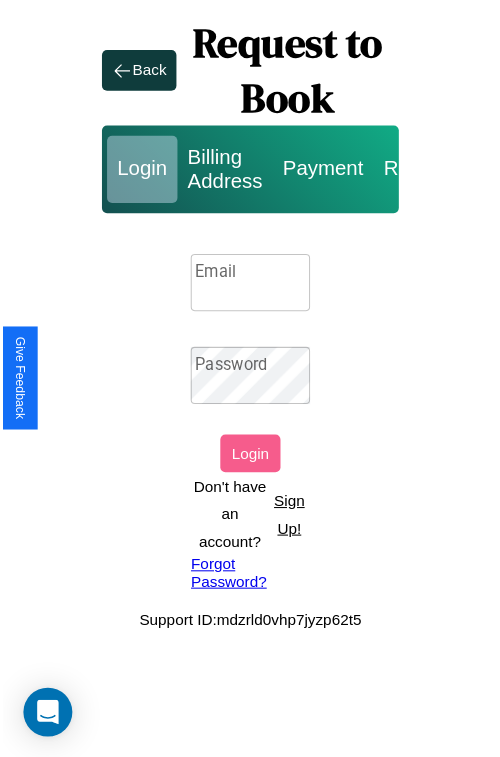 scroll, scrollTop: 0, scrollLeft: 0, axis: both 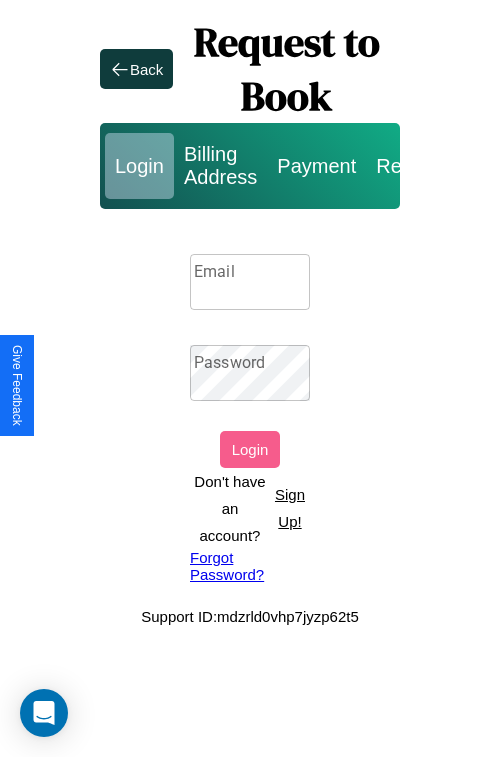 click on "Sign Up!" at bounding box center (290, 508) 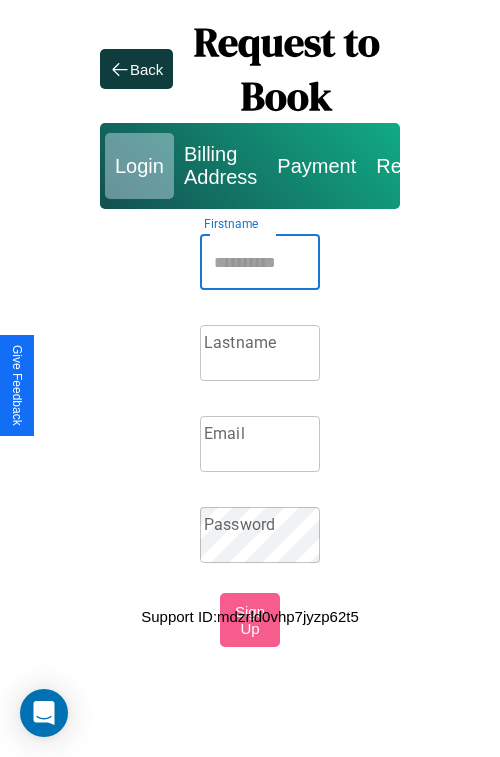 click on "Firstname" at bounding box center (260, 262) 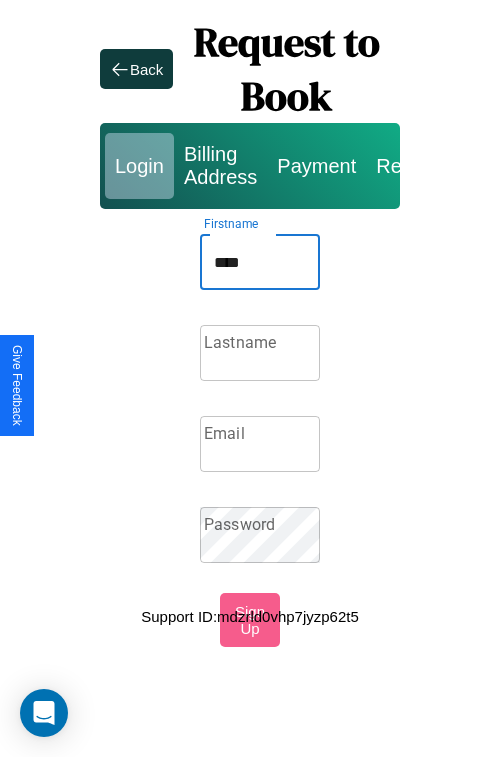 type on "****" 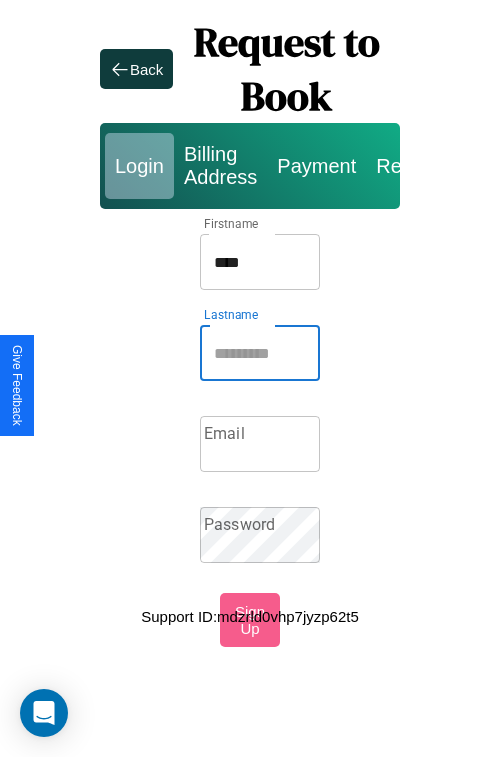 click on "Lastname" at bounding box center [260, 353] 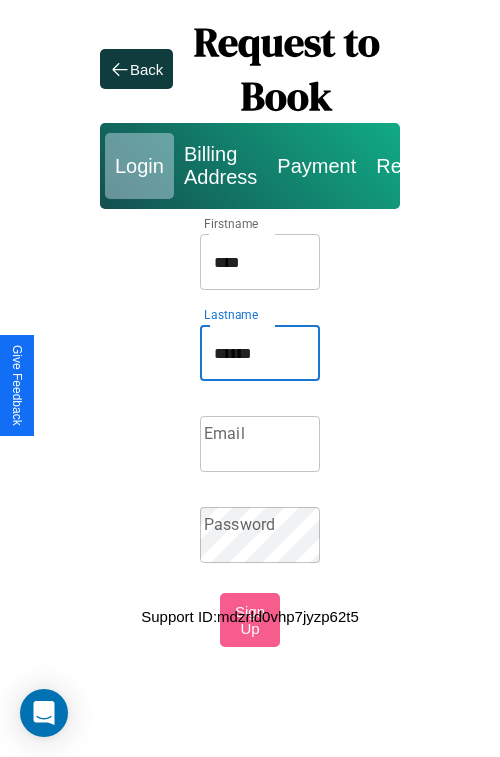 type on "******" 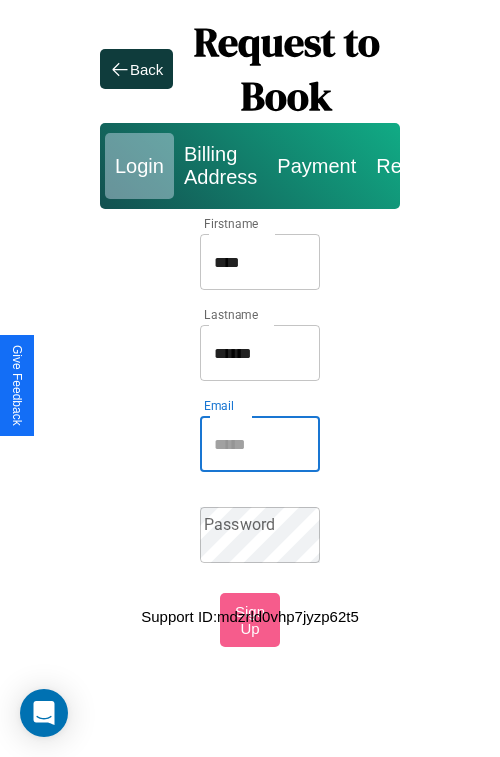 click on "Email" at bounding box center (260, 444) 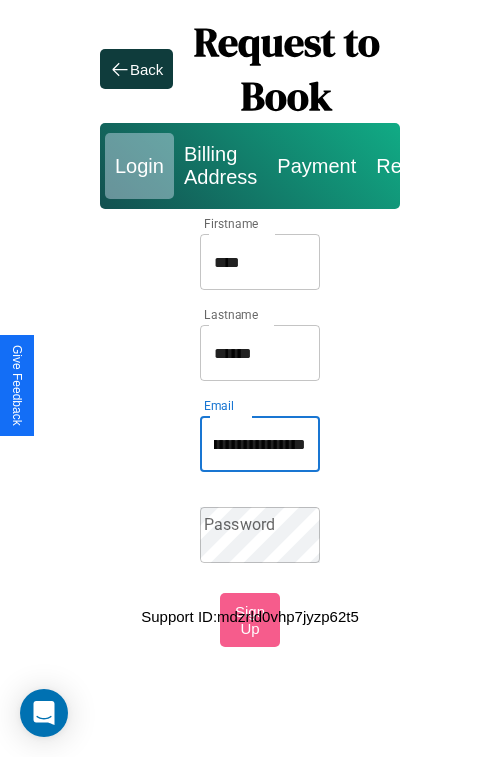scroll, scrollTop: 0, scrollLeft: 86, axis: horizontal 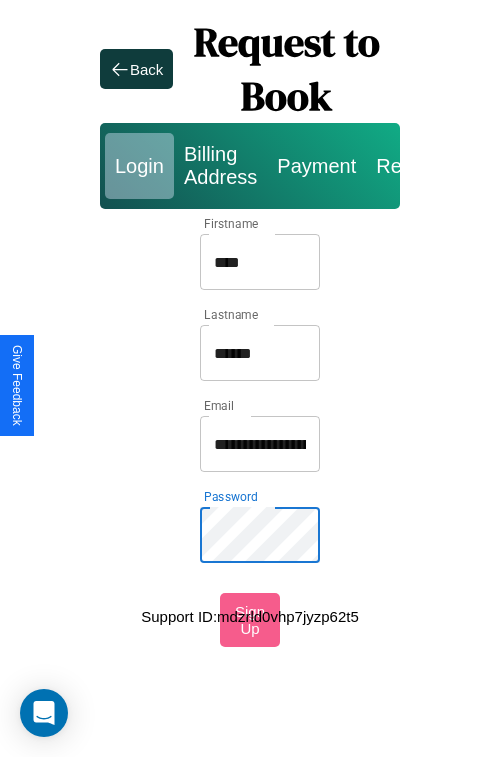 click on "****" at bounding box center [260, 262] 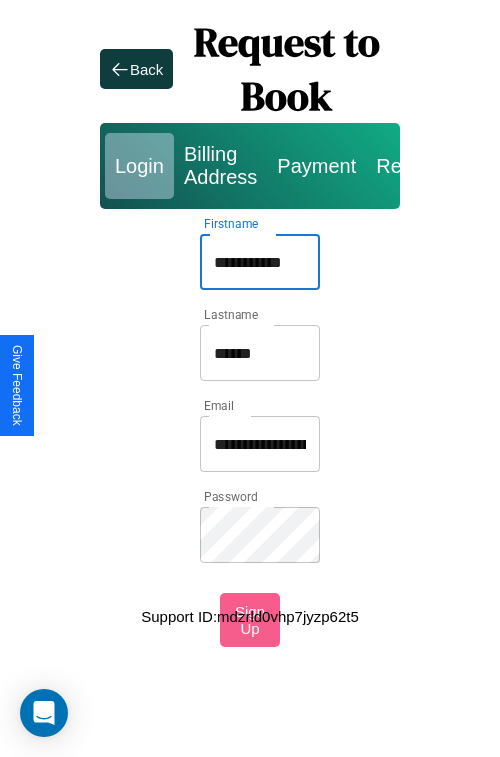 type on "**********" 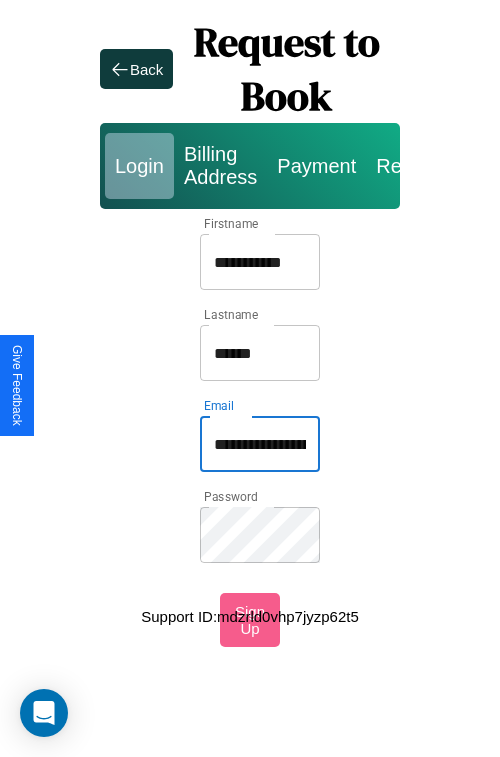 click on "**********" at bounding box center [260, 444] 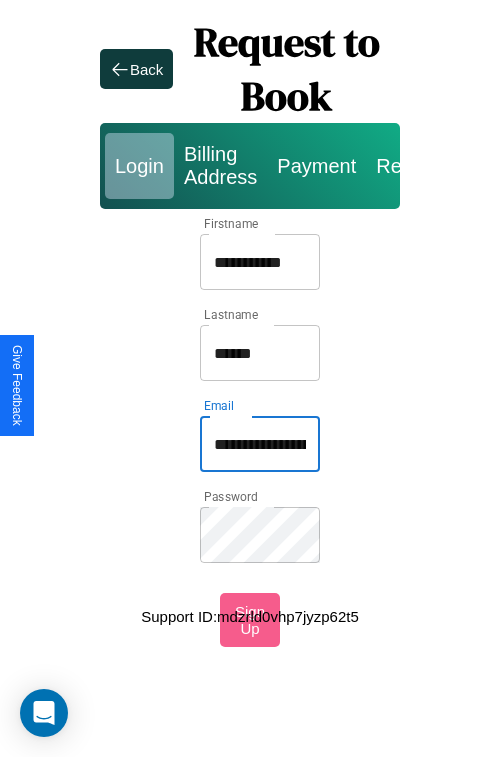 type on "**********" 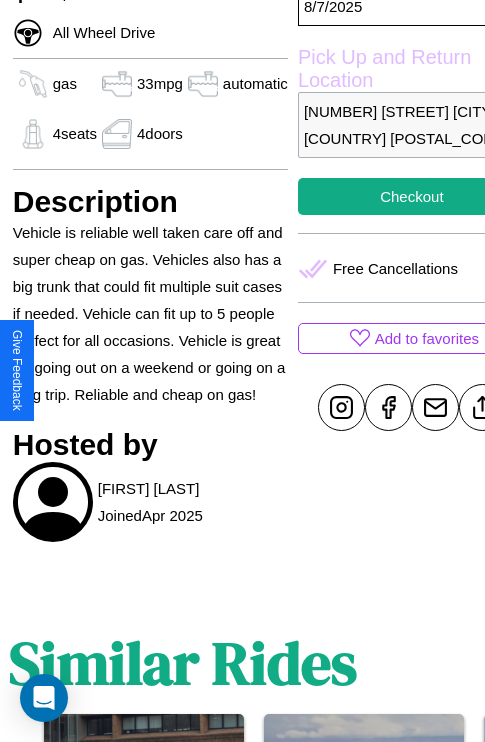 scroll, scrollTop: 588, scrollLeft: 64, axis: both 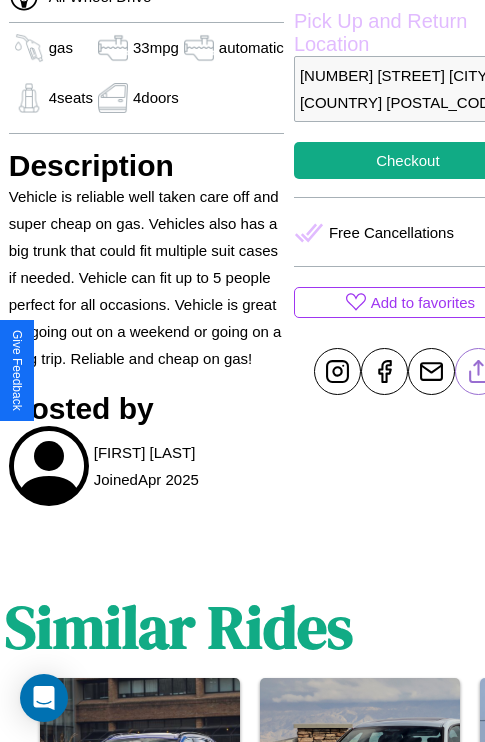 click 